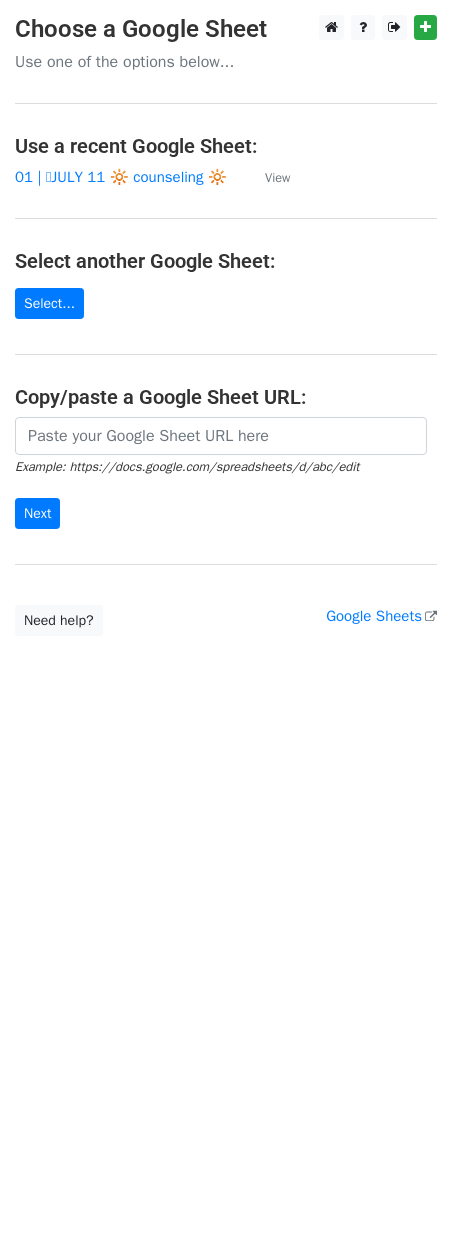 scroll, scrollTop: 0, scrollLeft: 0, axis: both 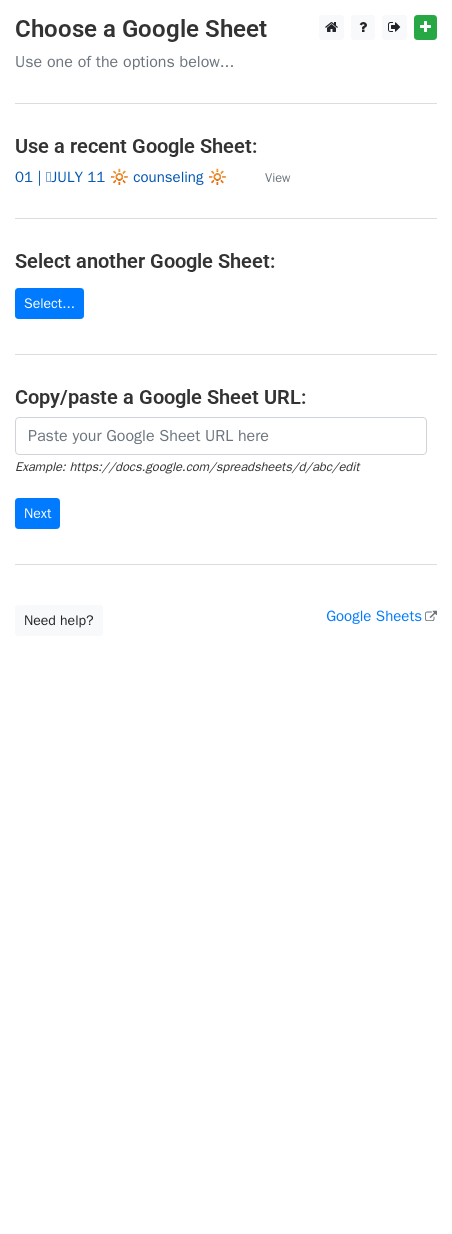 click on "01 | 🩷JULY 11 🔆 counseling 🔆" at bounding box center (121, 177) 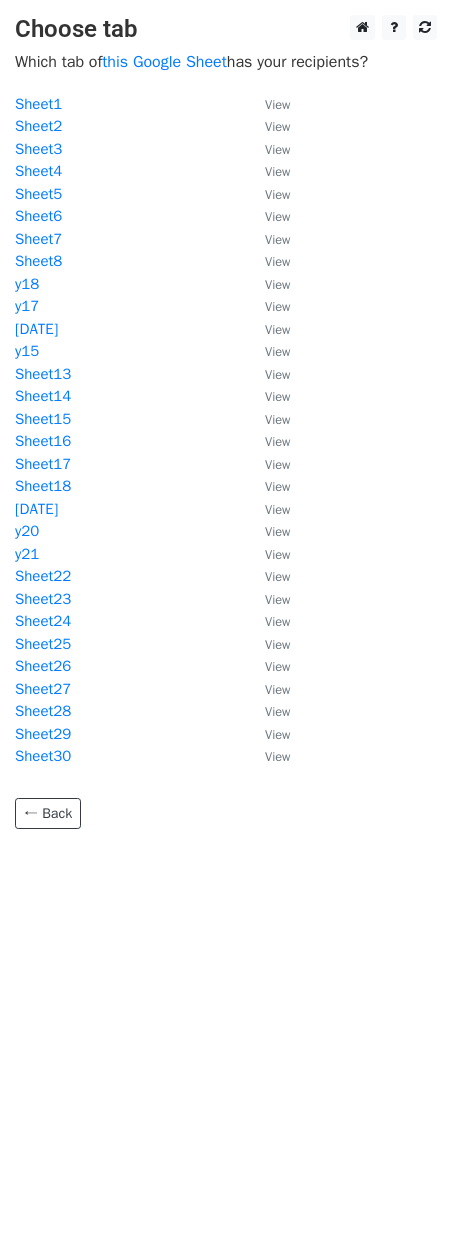 scroll, scrollTop: 0, scrollLeft: 0, axis: both 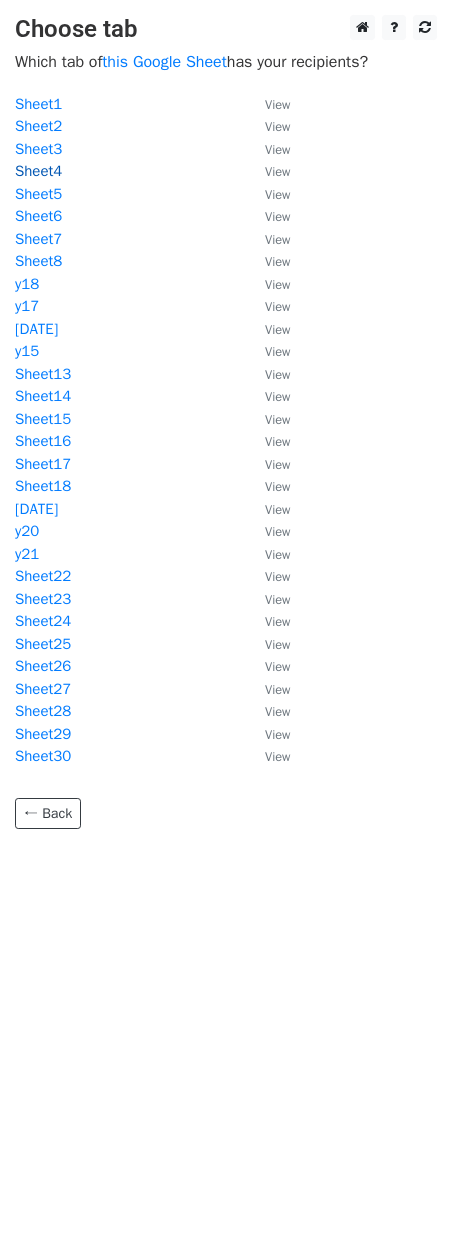 click on "Sheet4" at bounding box center [38, 171] 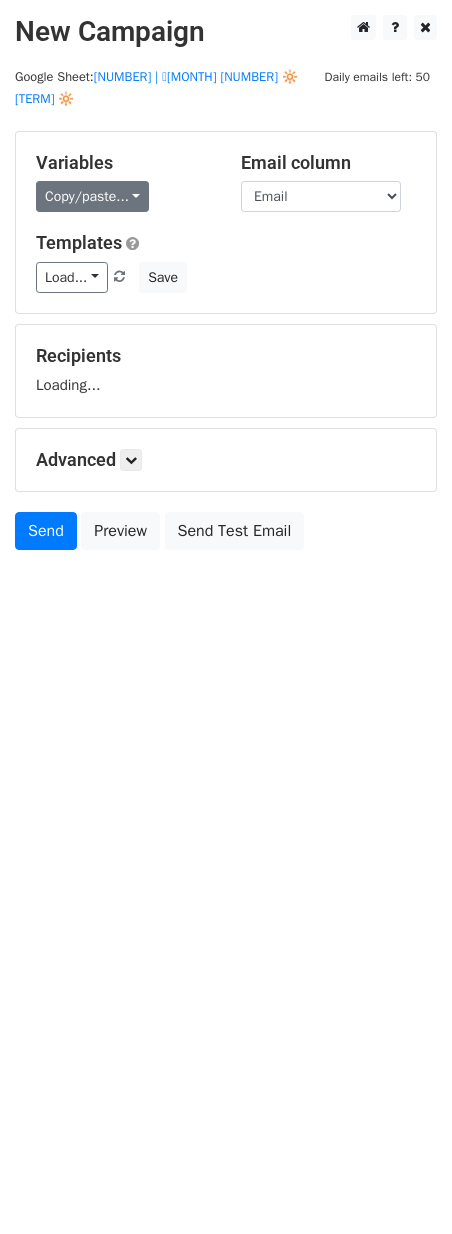 scroll, scrollTop: 0, scrollLeft: 0, axis: both 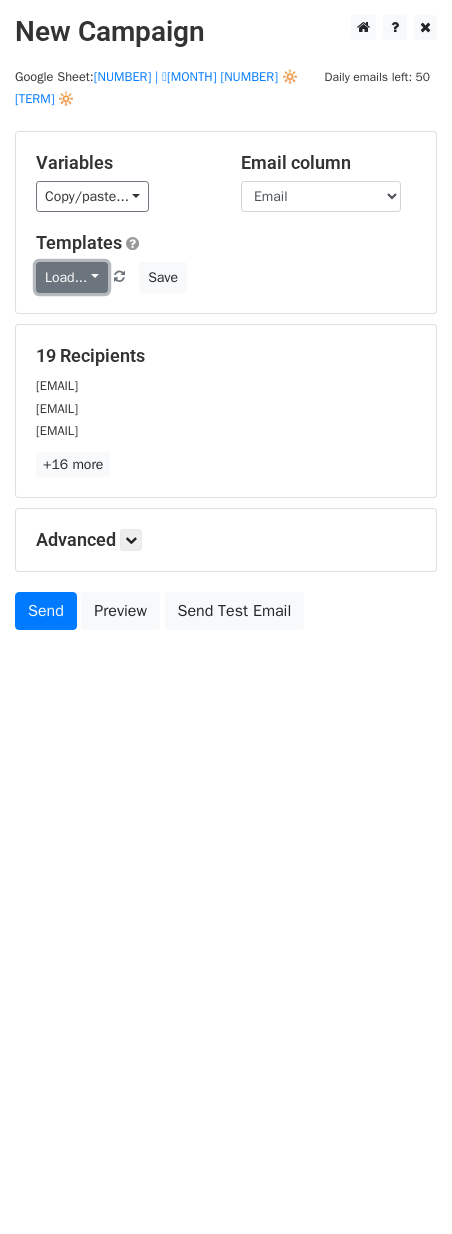 click on "Load..." at bounding box center [72, 277] 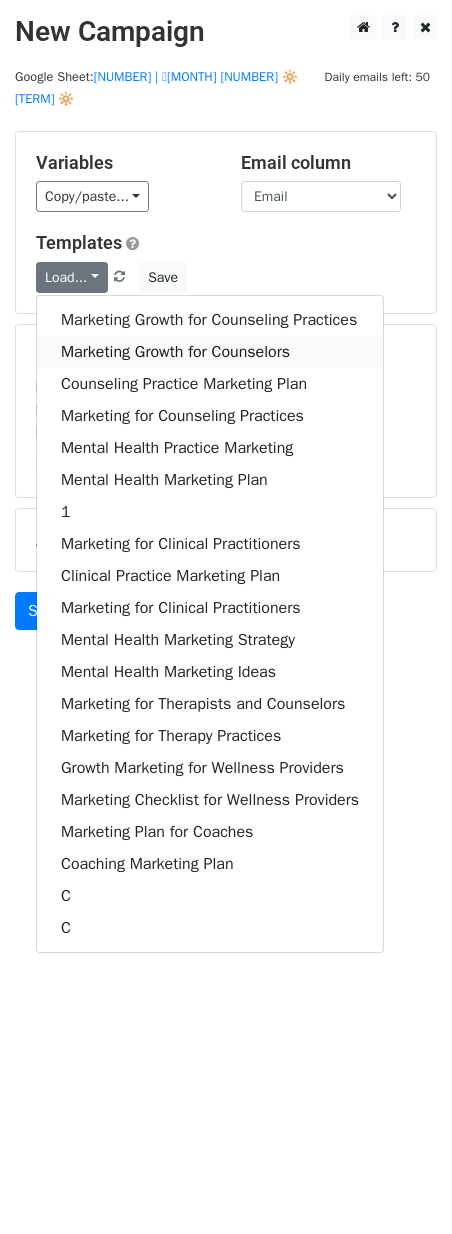 click on "Marketing Growth for Counselors" at bounding box center (210, 352) 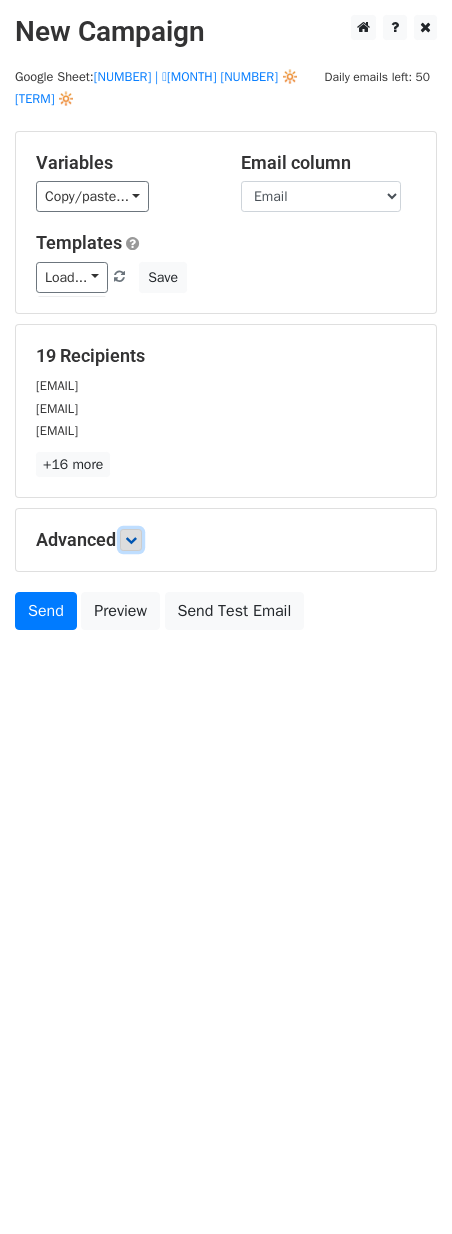 click at bounding box center (131, 540) 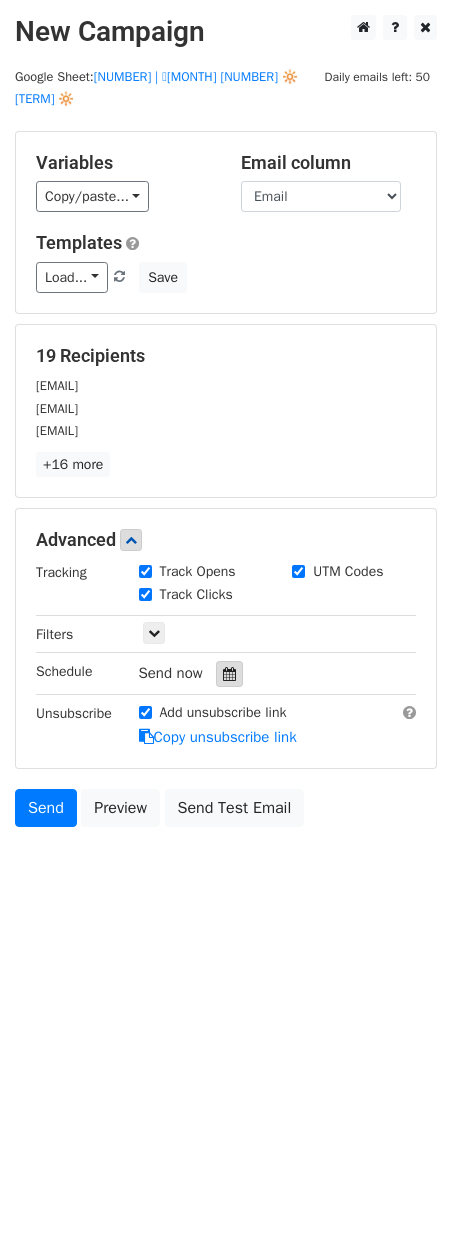 click at bounding box center [229, 674] 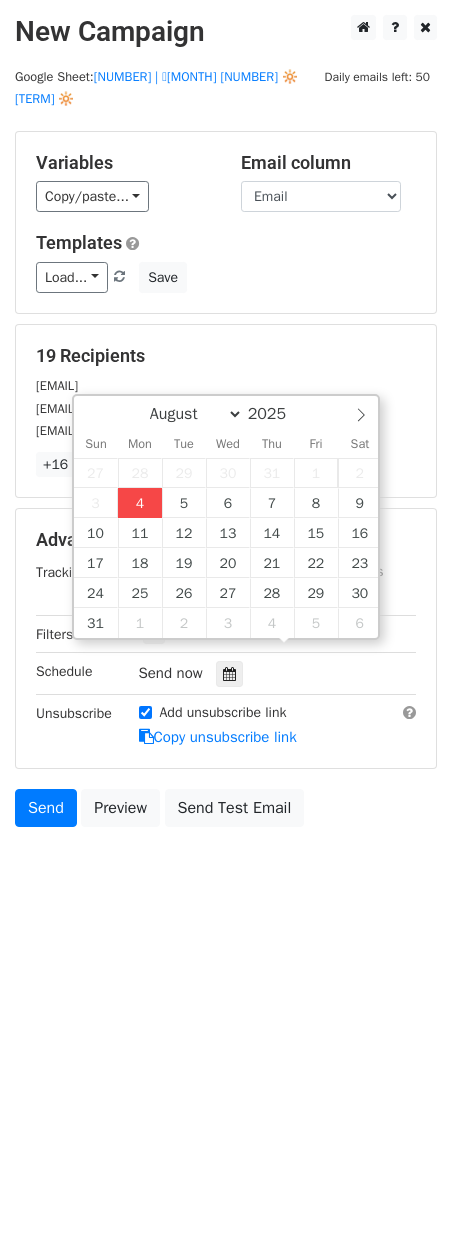 type on "2025-08-04 16:59" 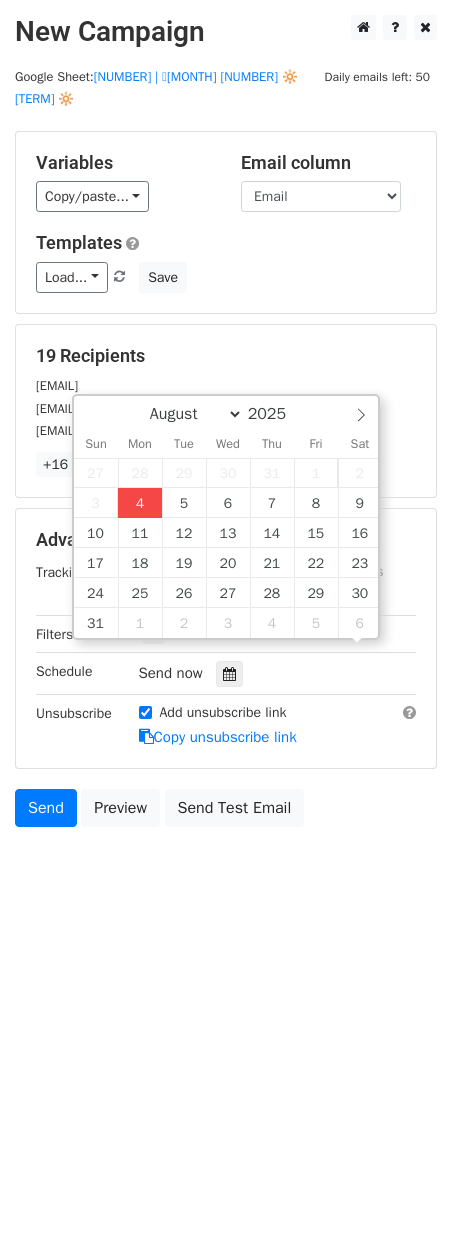 scroll, scrollTop: 1, scrollLeft: 0, axis: vertical 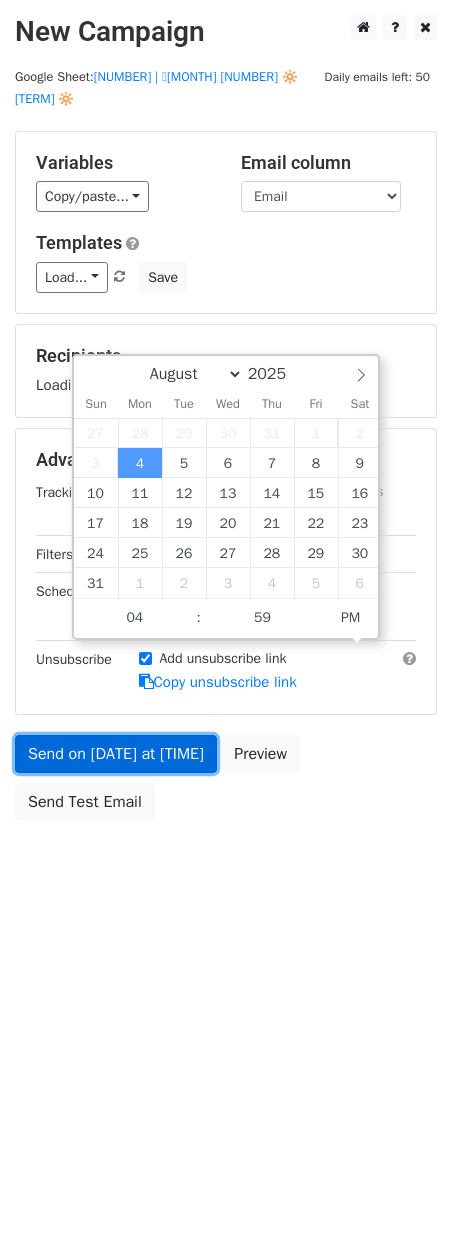 click on "Send on Aug 4 at 4:59pm" at bounding box center [116, 754] 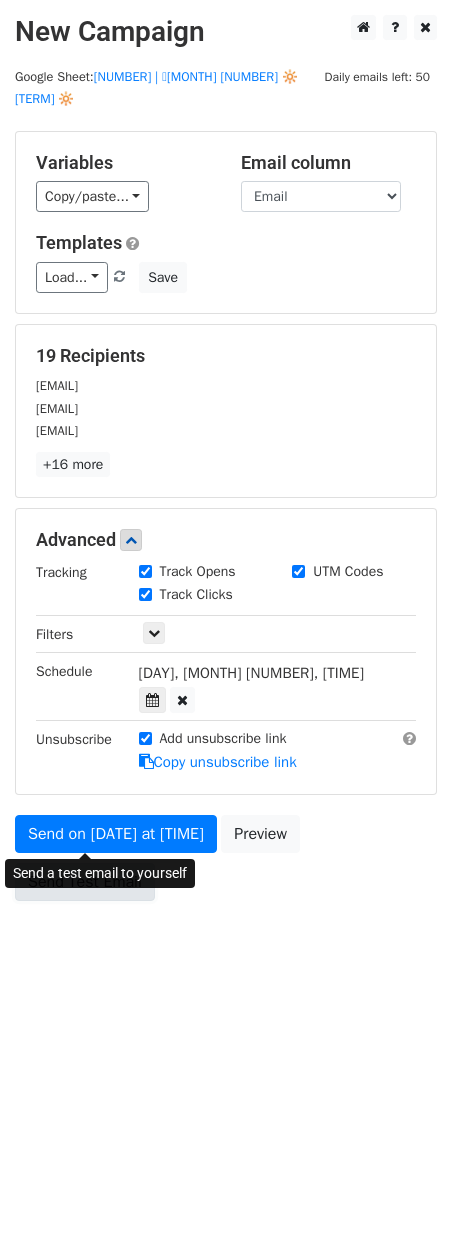 click on "Send Test Email" at bounding box center (85, 882) 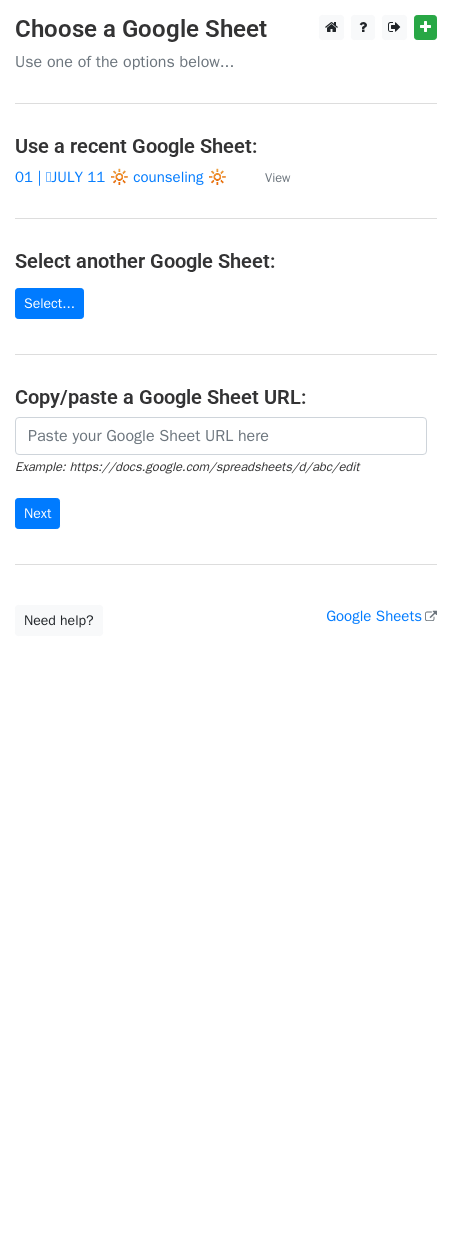 scroll, scrollTop: 0, scrollLeft: 0, axis: both 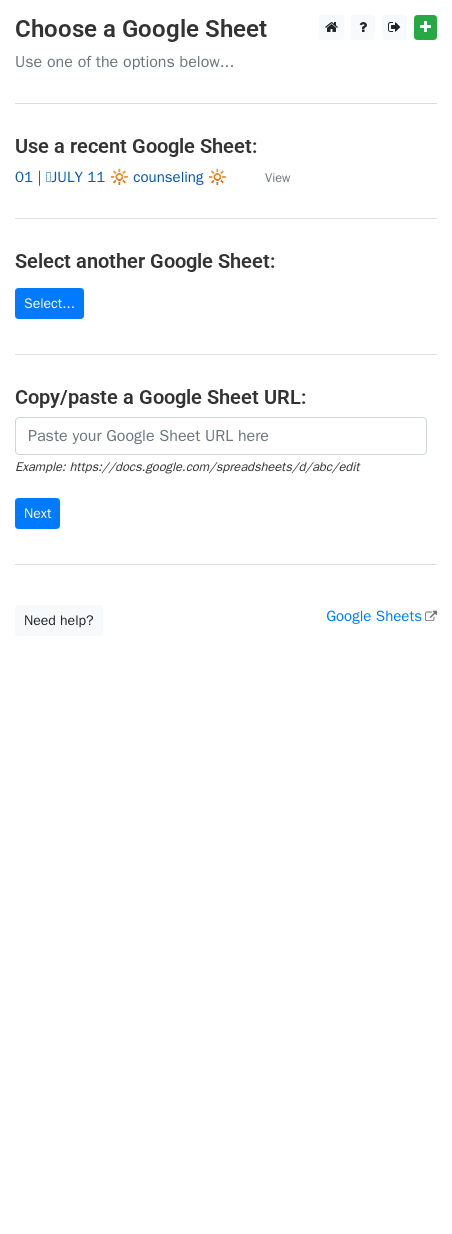 click on "01 | 🩷JULY 11 🔆 counseling 🔆" at bounding box center [121, 177] 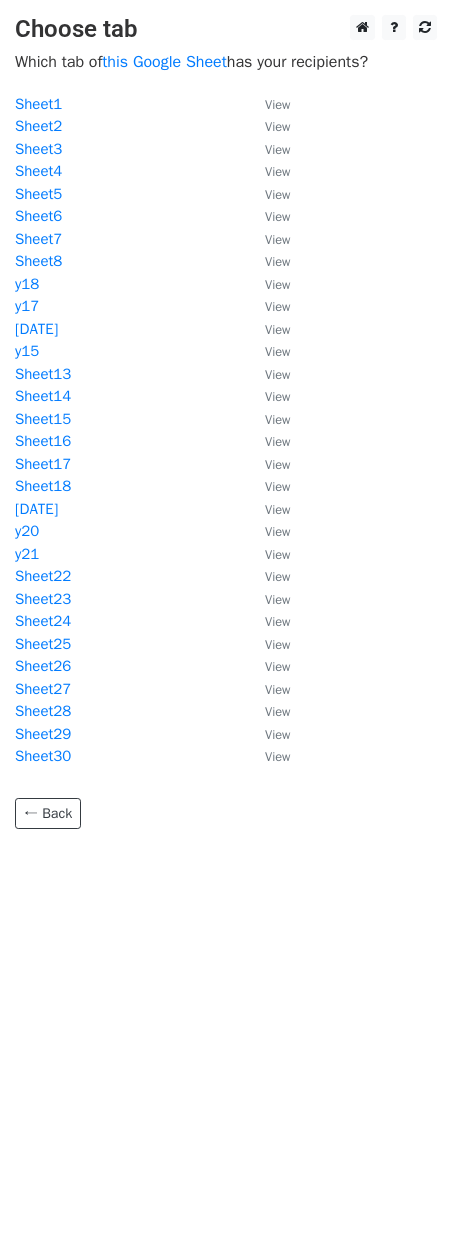 scroll, scrollTop: 0, scrollLeft: 0, axis: both 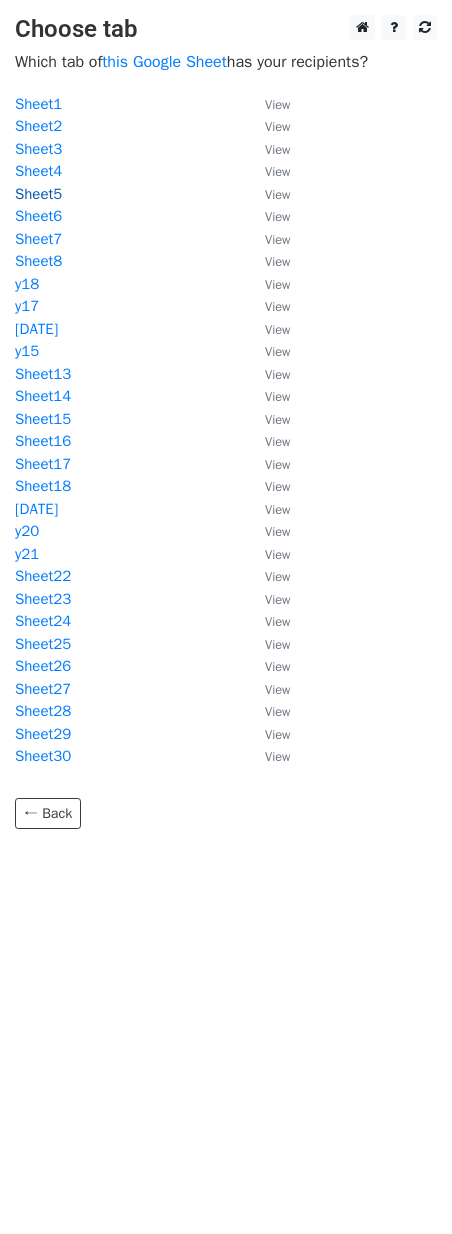 click on "Sheet5" at bounding box center (38, 194) 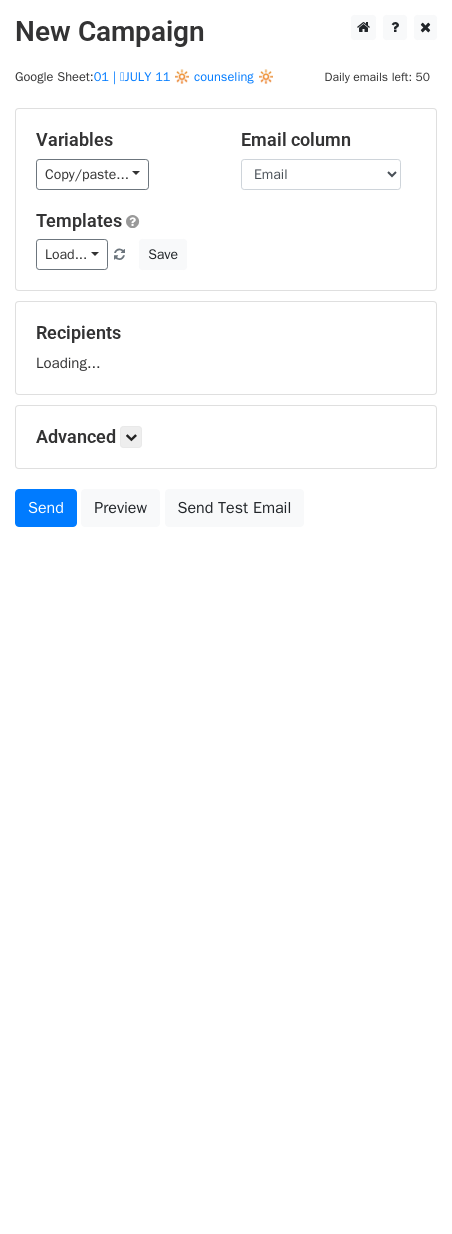 scroll, scrollTop: 0, scrollLeft: 0, axis: both 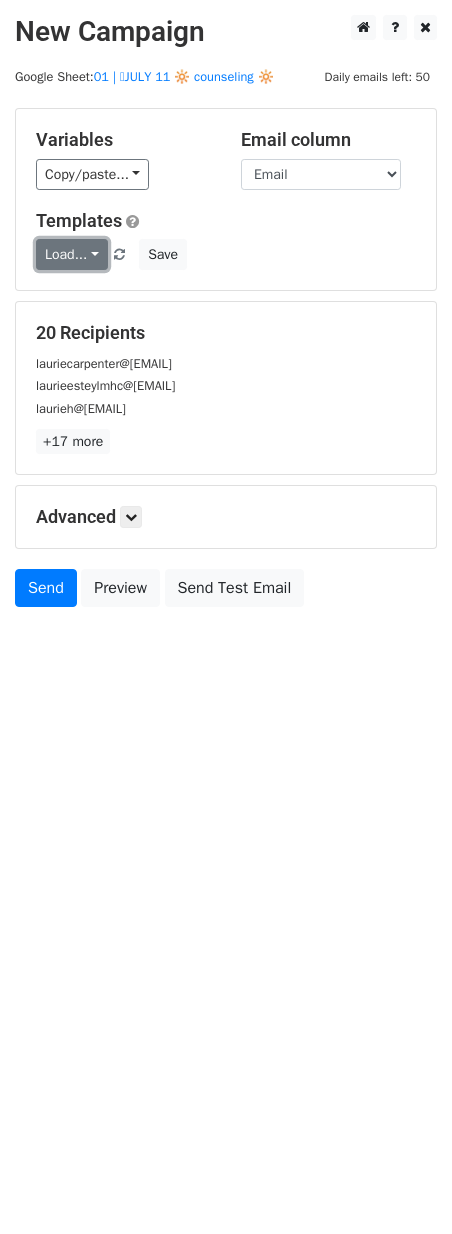 click on "Load..." at bounding box center [72, 254] 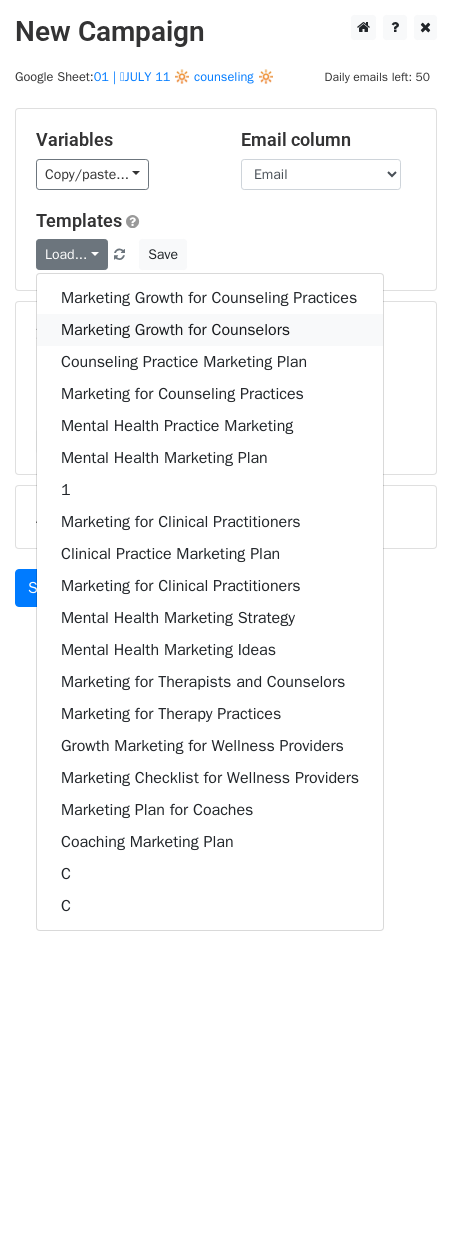 click on "Marketing Growth for Counselors" at bounding box center [210, 330] 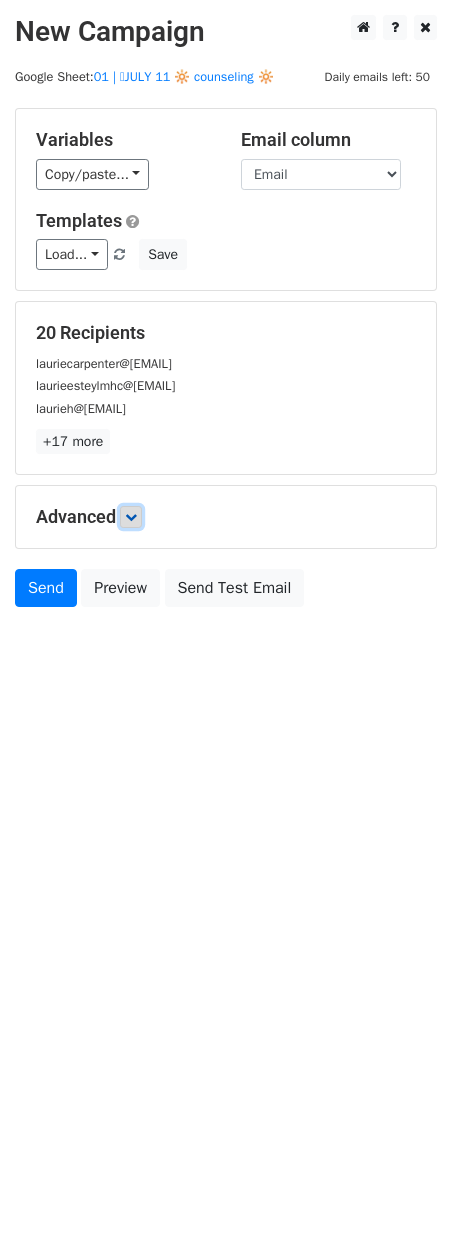click at bounding box center [131, 517] 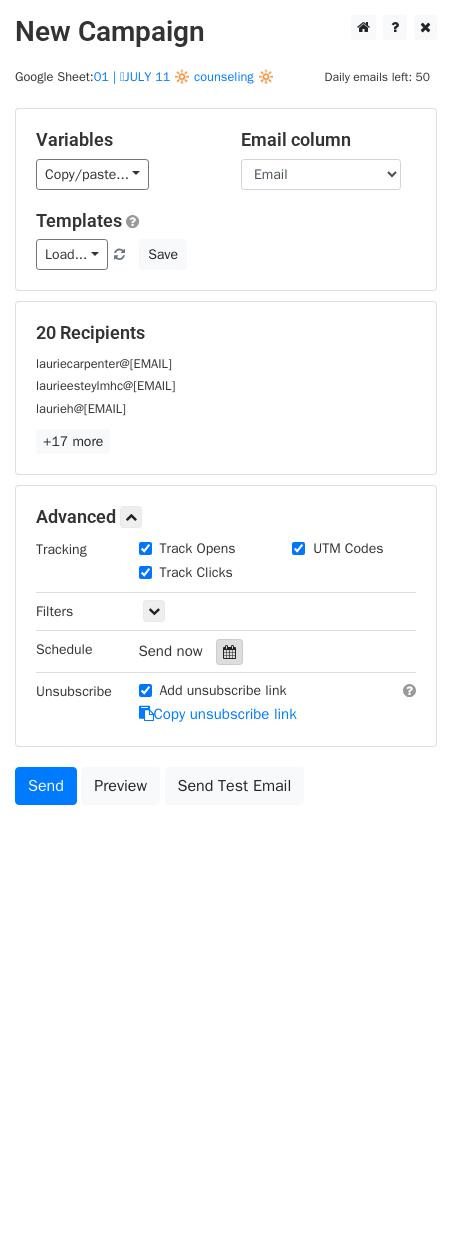 click at bounding box center [229, 652] 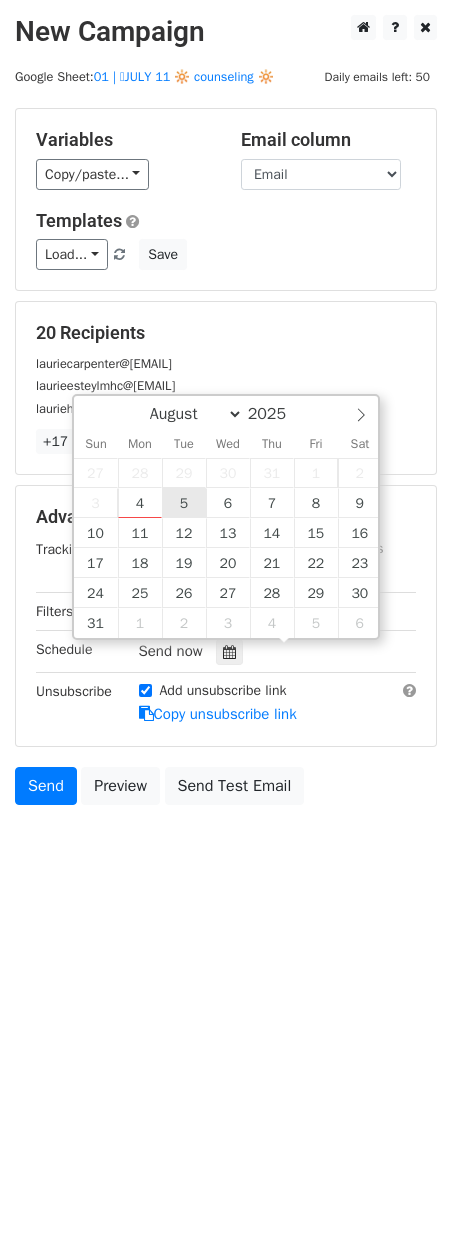 type on "2025-08-05 12:00" 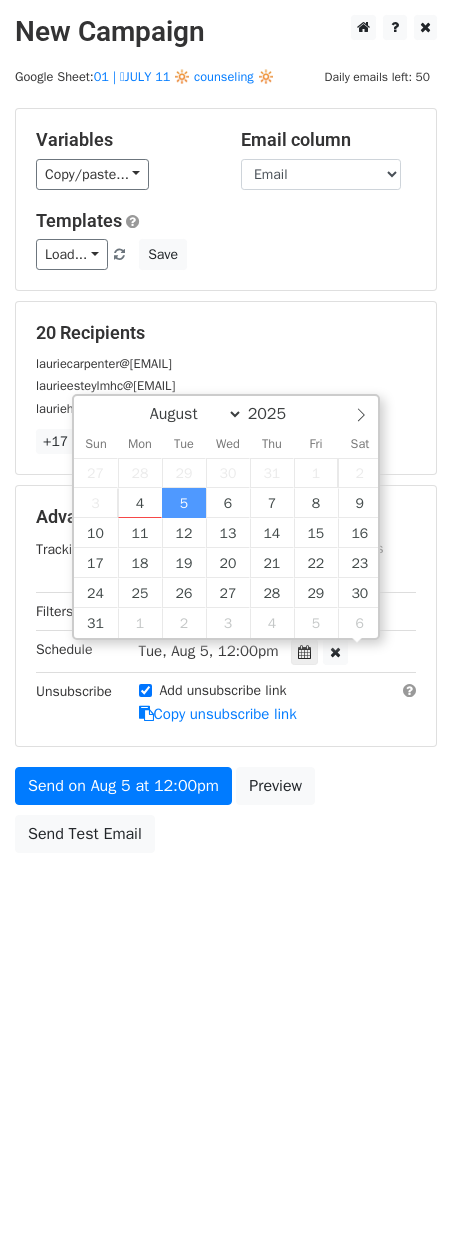 scroll, scrollTop: 1, scrollLeft: 0, axis: vertical 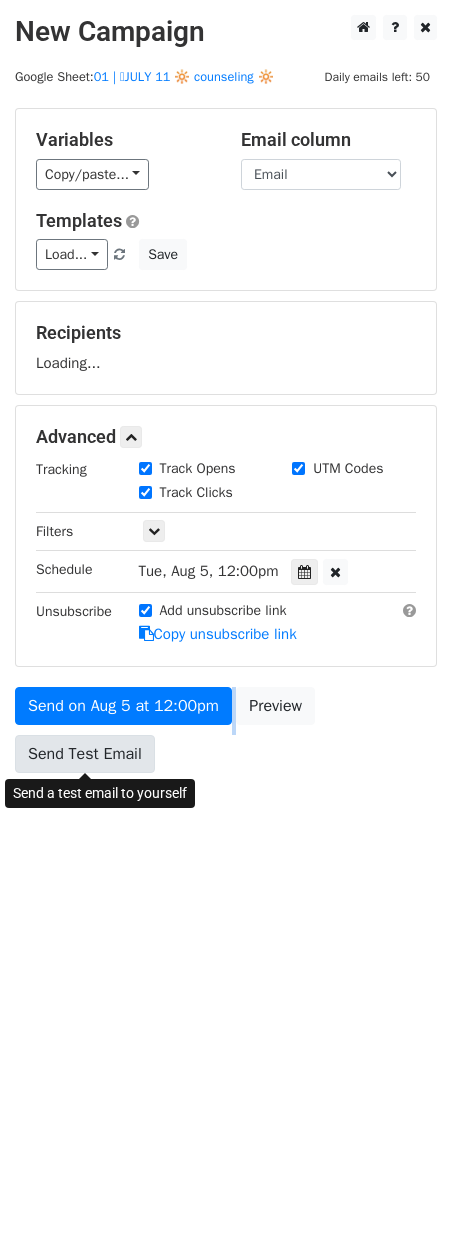 click on "Send on Aug 5 at 12:00pm
Preview
Send Test Email" at bounding box center (226, 735) 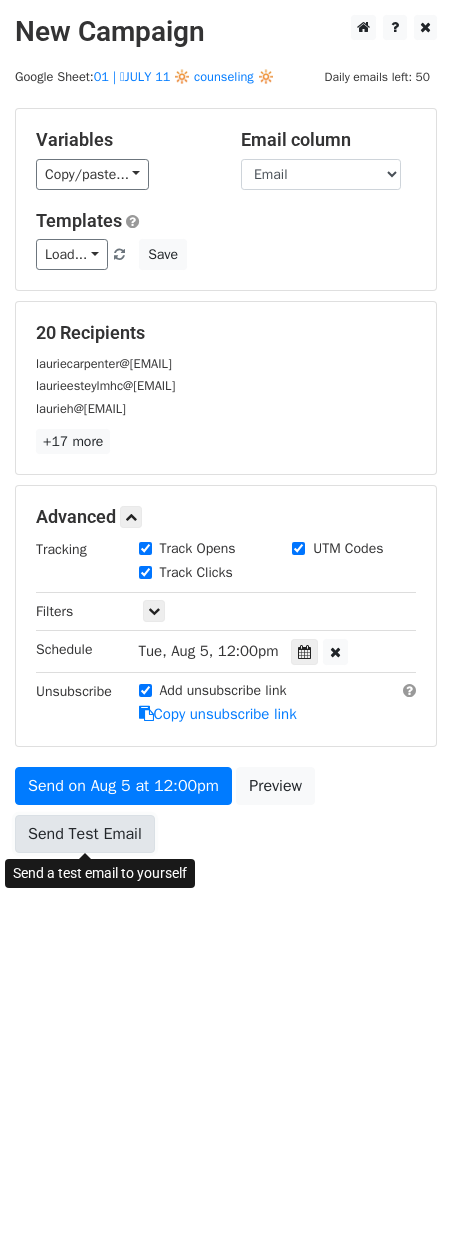 click on "Send Test Email" at bounding box center [85, 834] 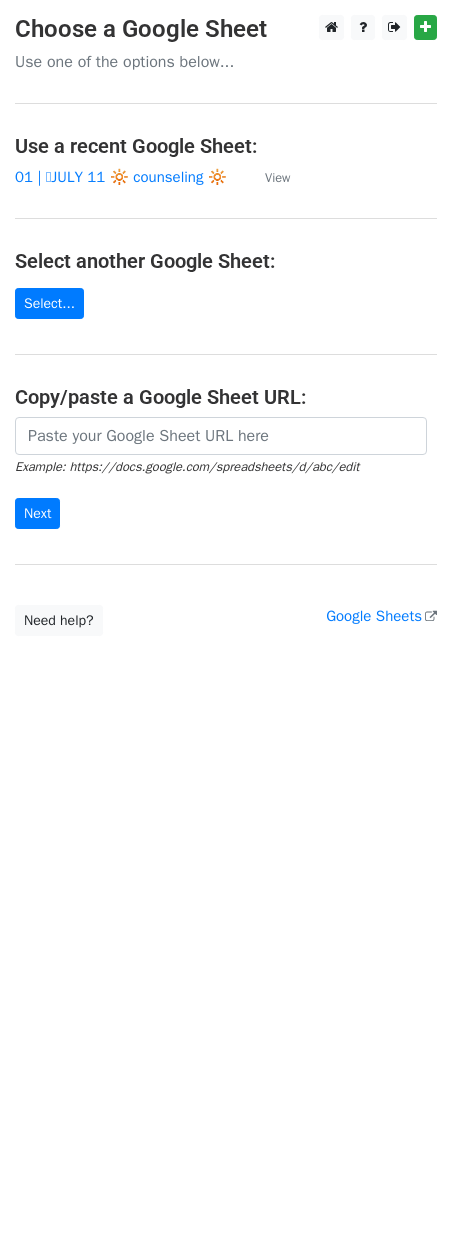 scroll, scrollTop: 0, scrollLeft: 0, axis: both 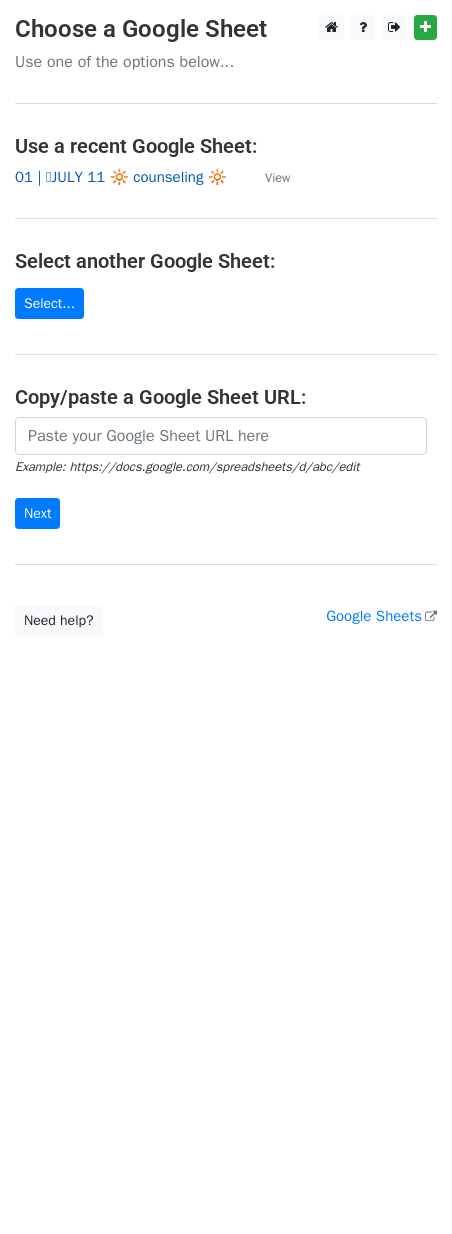 click on "01 | 🩷JULY 11 🔆 counseling 🔆" at bounding box center (121, 177) 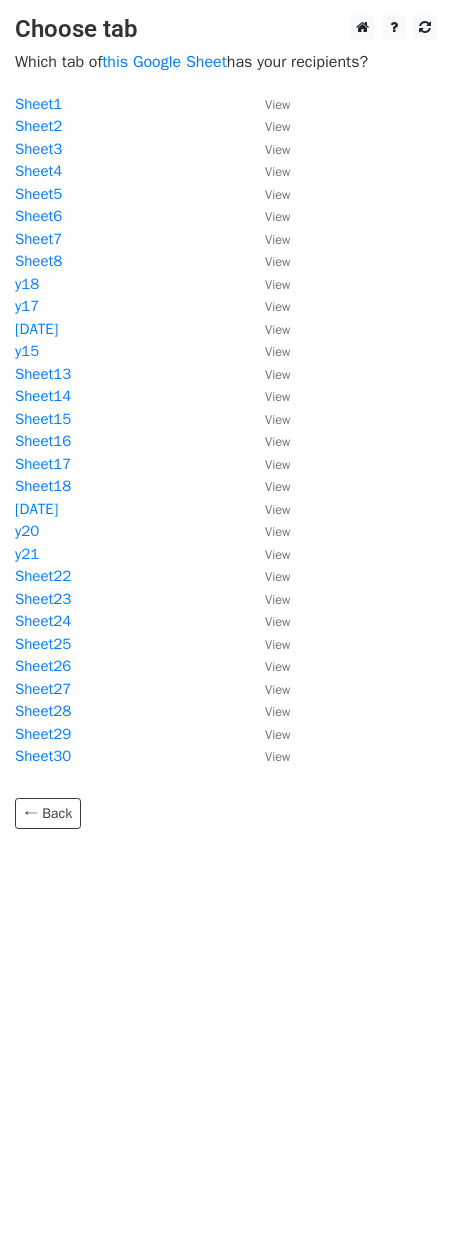 scroll, scrollTop: 0, scrollLeft: 0, axis: both 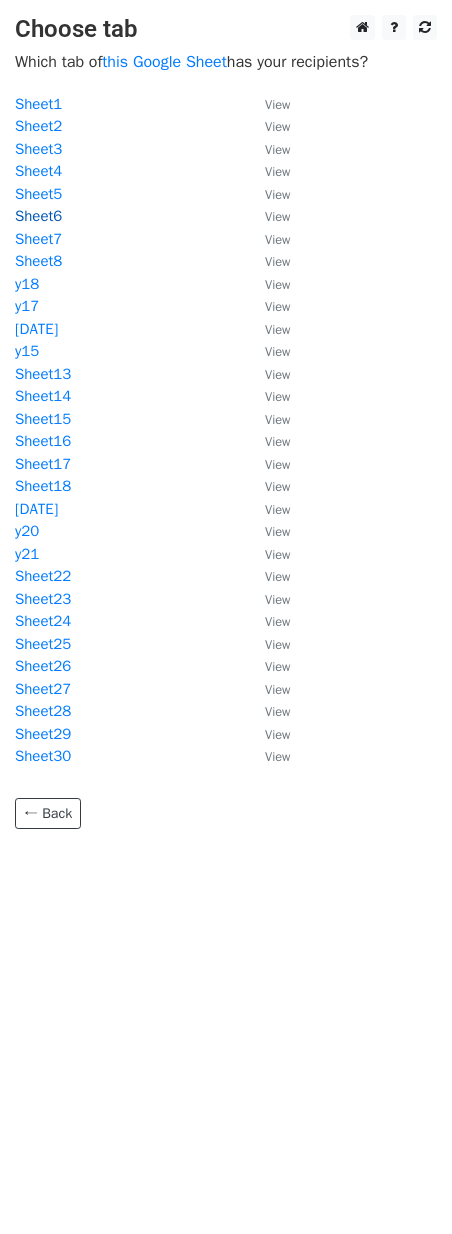 click on "Sheet6" at bounding box center (38, 216) 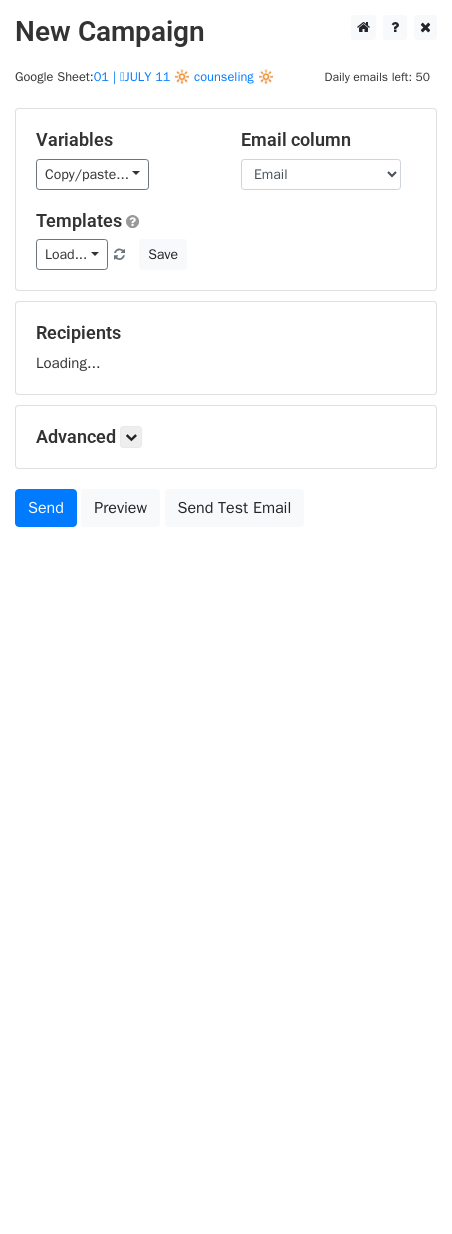scroll, scrollTop: 0, scrollLeft: 0, axis: both 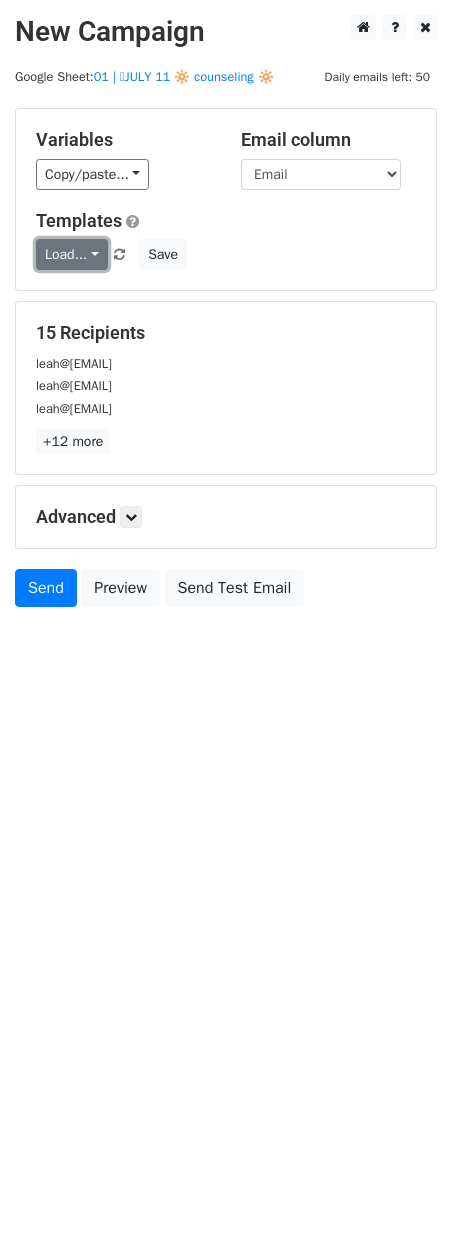 click on "Load..." at bounding box center (72, 254) 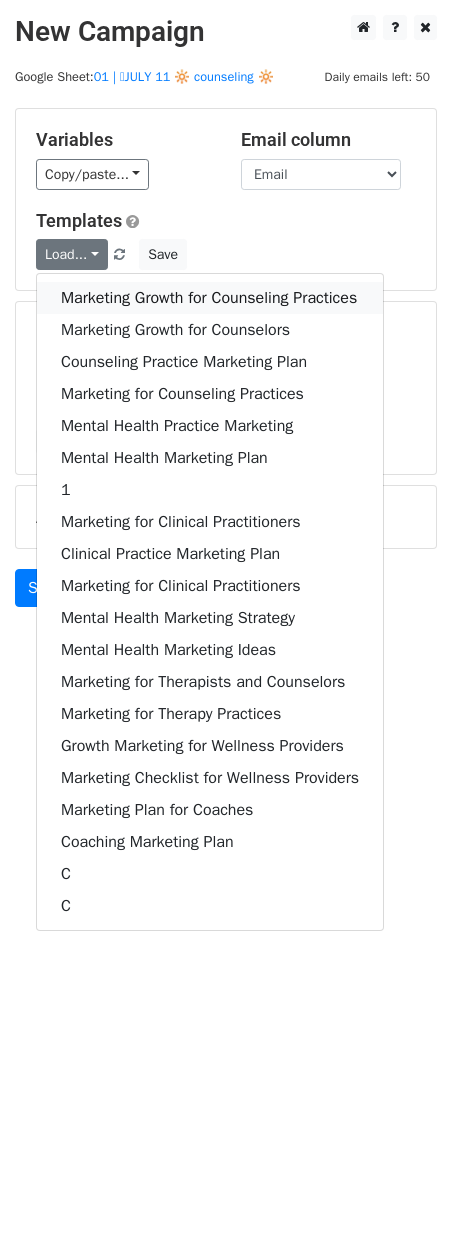 click on "Marketing Growth for Counseling Practices" at bounding box center [210, 298] 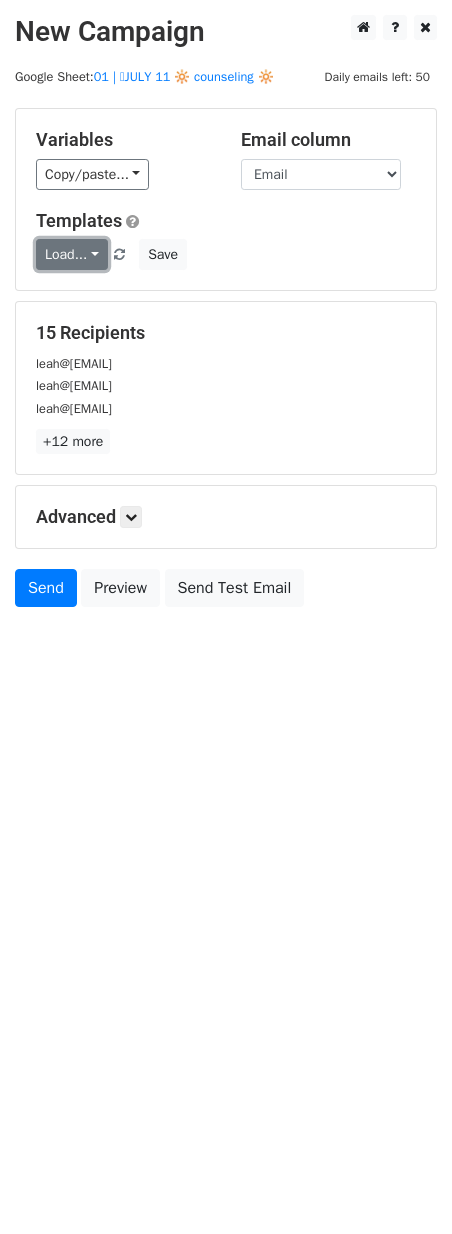 click on "Load..." at bounding box center [72, 254] 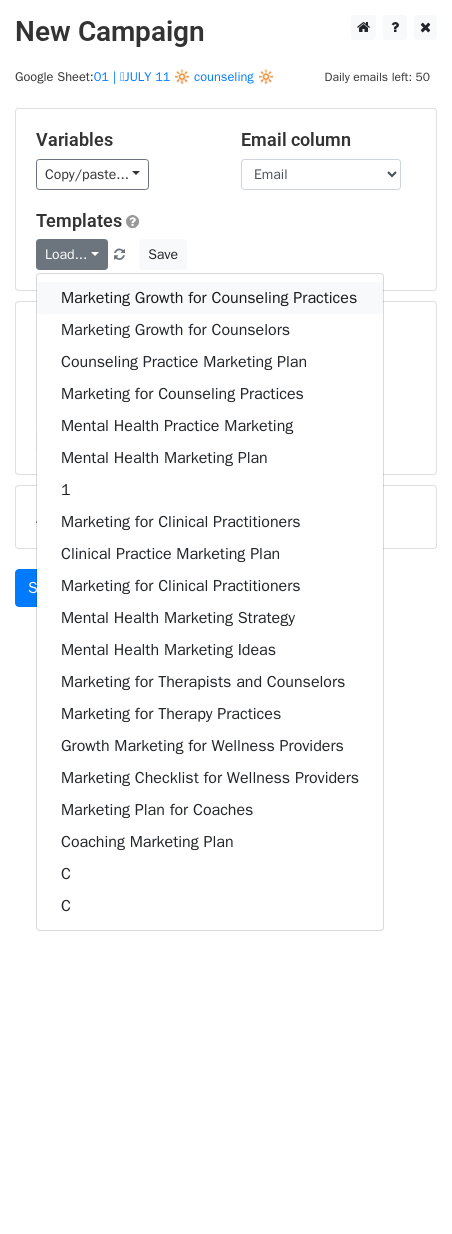 click on "Marketing Growth for Counseling Practices" at bounding box center (210, 298) 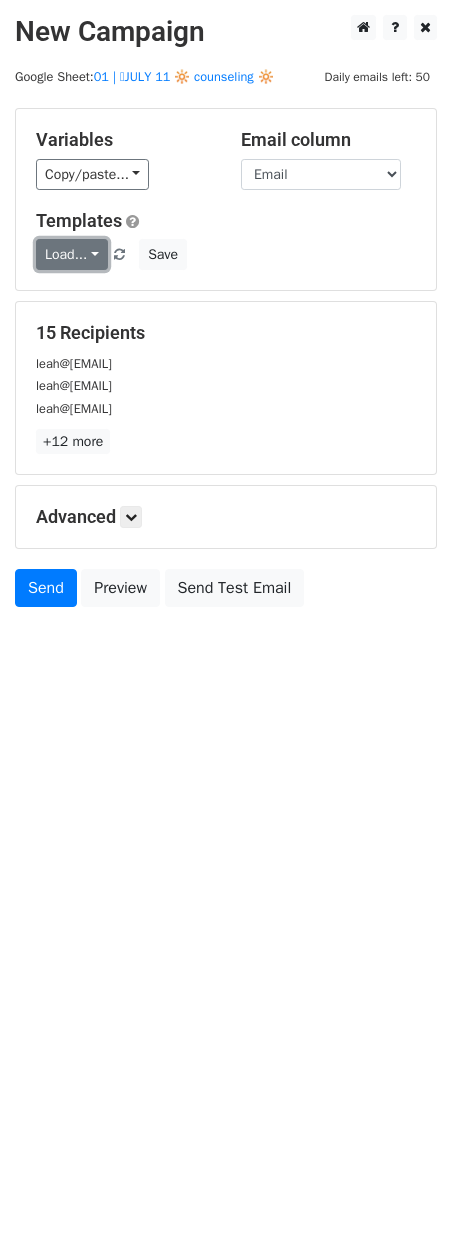 click on "Load..." at bounding box center (72, 254) 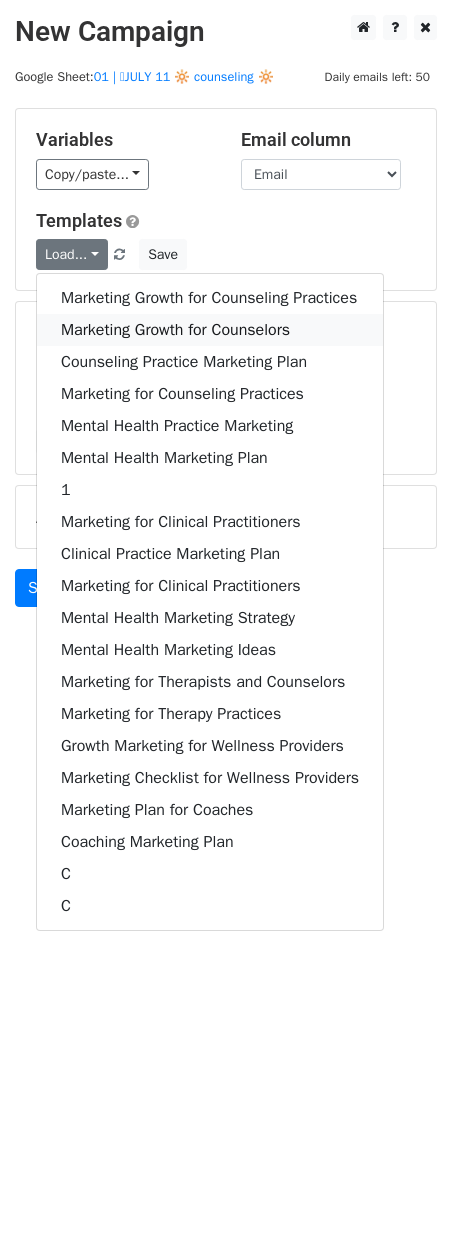 click on "Marketing Growth for Counselors" at bounding box center (210, 330) 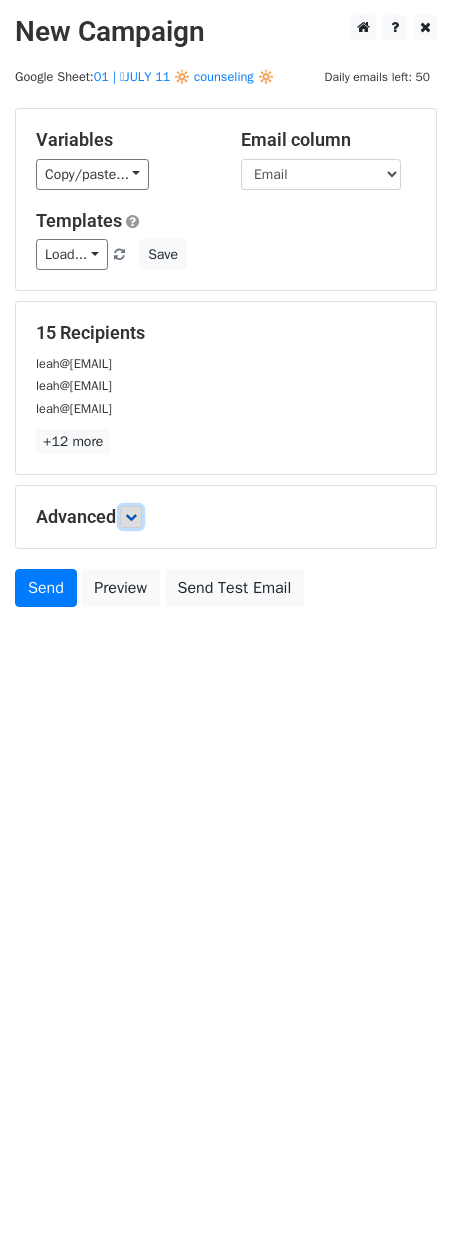 click at bounding box center (131, 517) 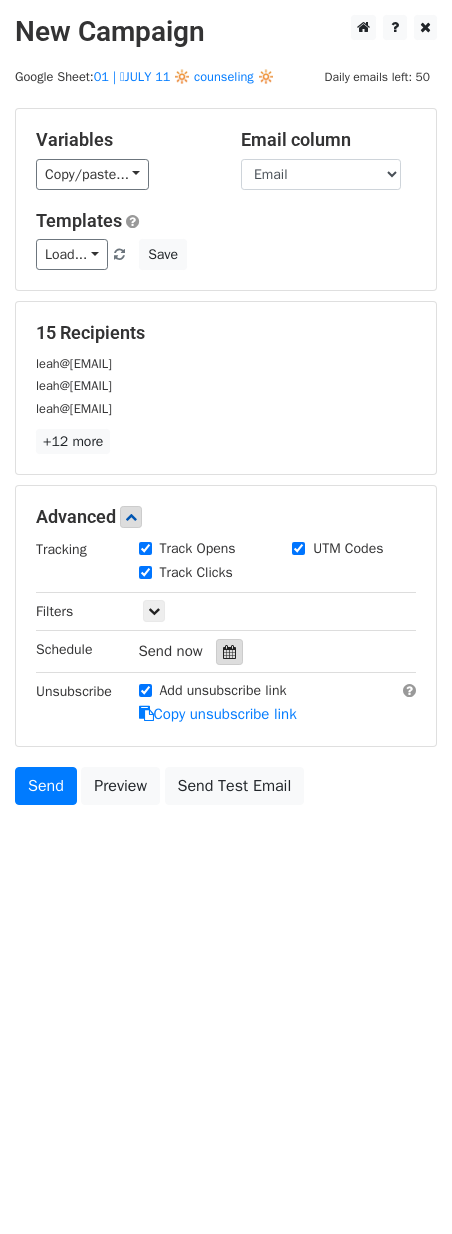 click at bounding box center [229, 652] 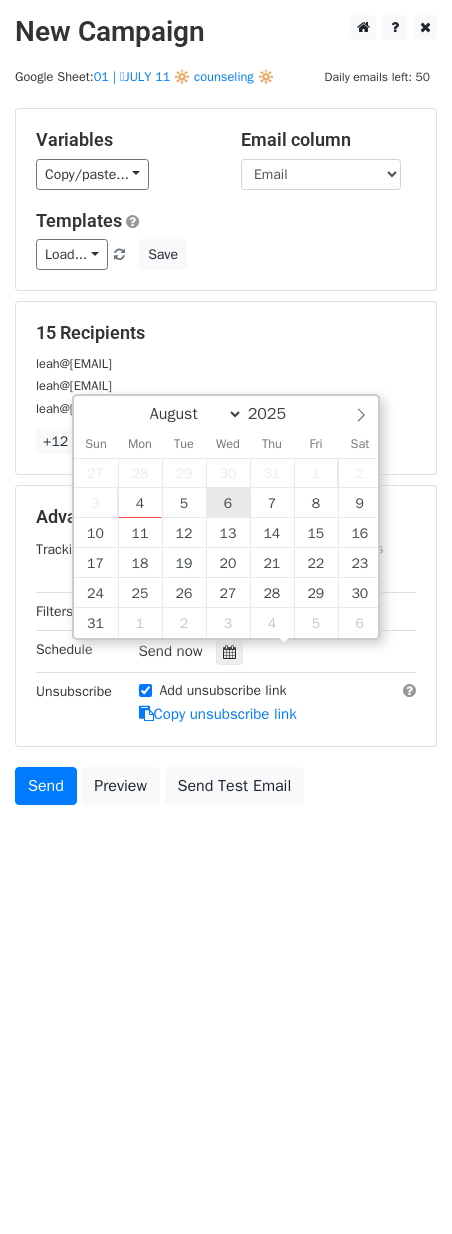 type on "2025-08-06 12:00" 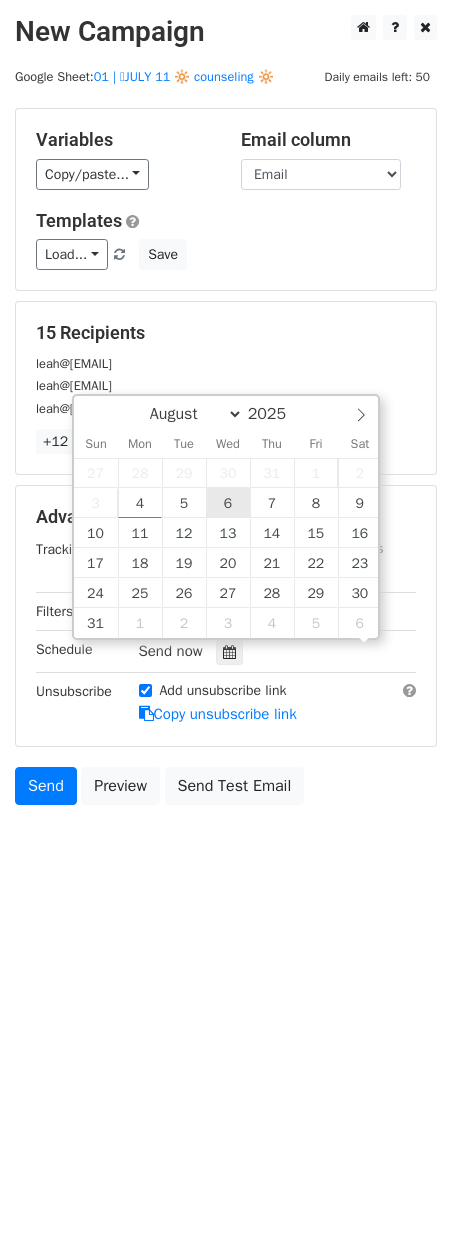 scroll, scrollTop: 1, scrollLeft: 0, axis: vertical 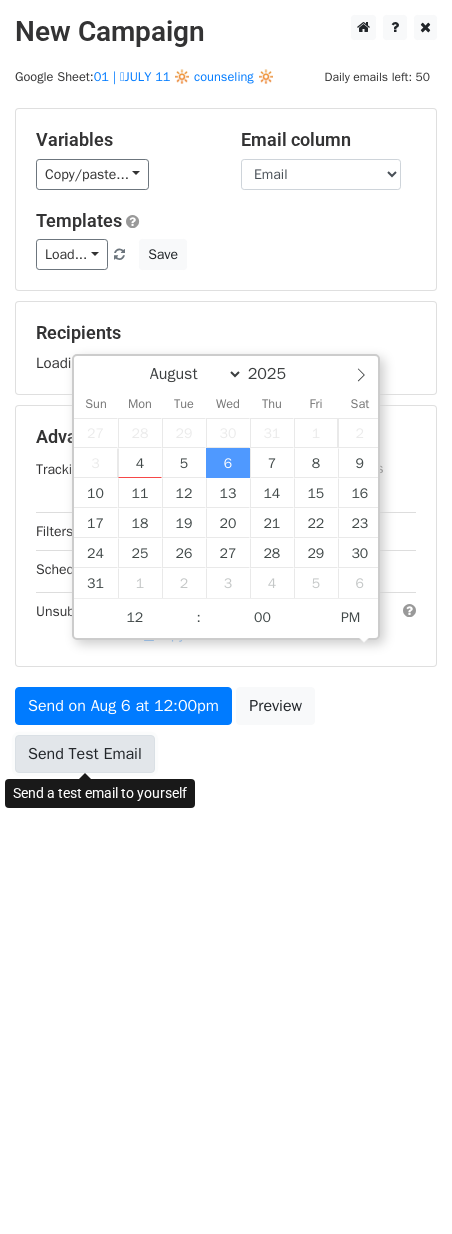 click on "Send Test Email" at bounding box center (85, 754) 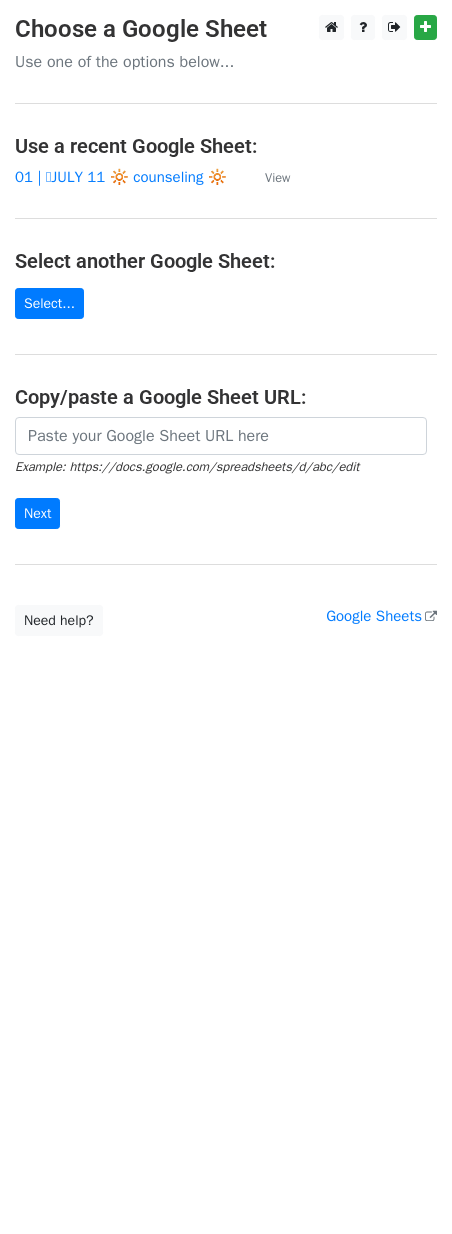 scroll, scrollTop: 0, scrollLeft: 0, axis: both 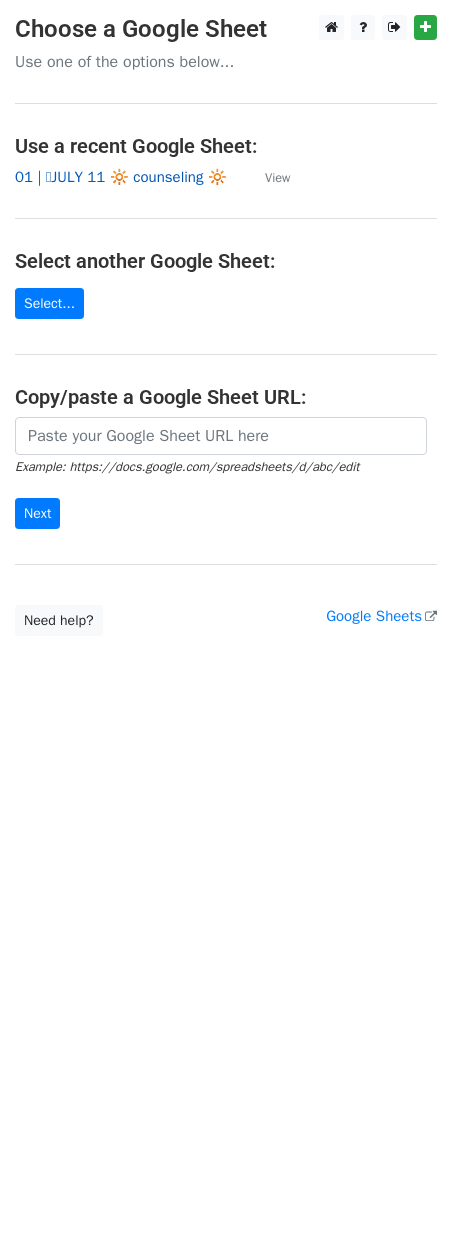 click on "01 | 🩷JULY 11 🔆 counseling 🔆" at bounding box center [121, 177] 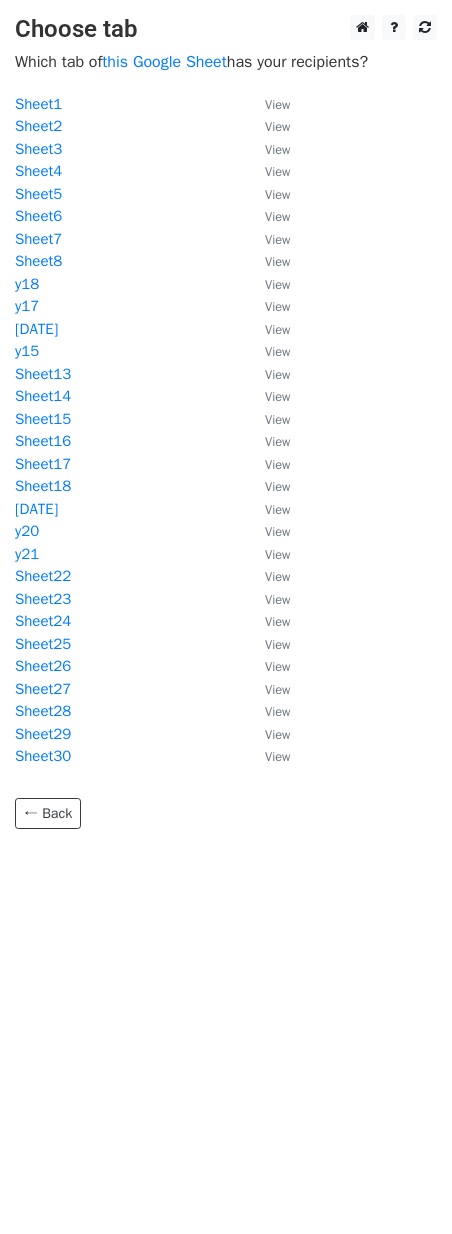scroll, scrollTop: 0, scrollLeft: 0, axis: both 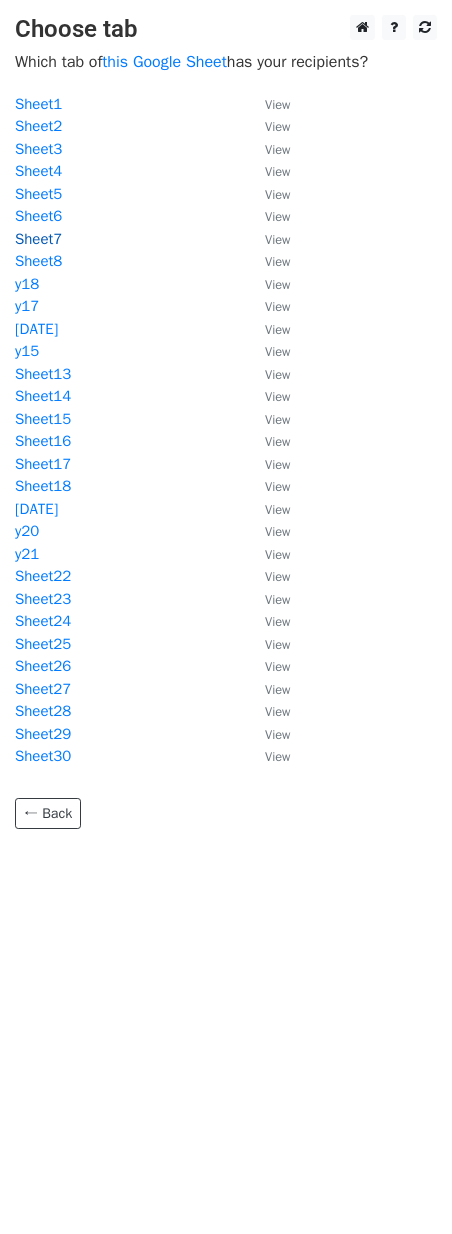 click on "Sheet7" at bounding box center [38, 239] 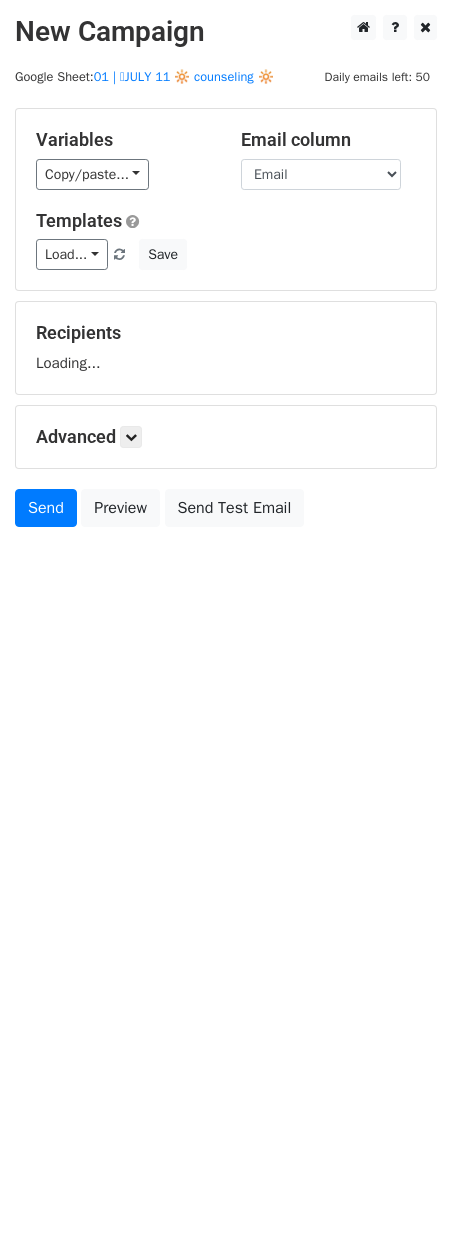 scroll, scrollTop: 0, scrollLeft: 0, axis: both 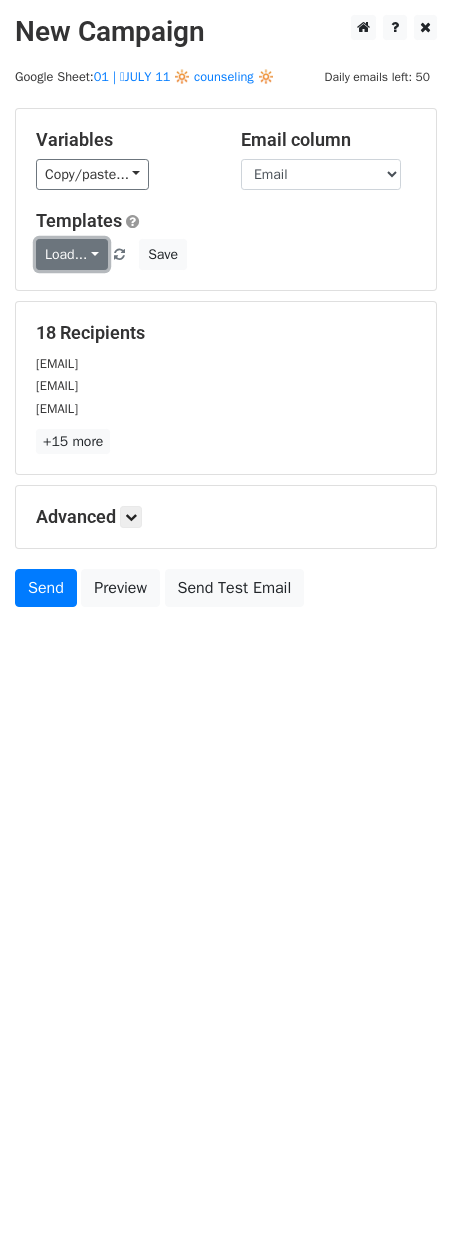 click on "Load..." at bounding box center (72, 254) 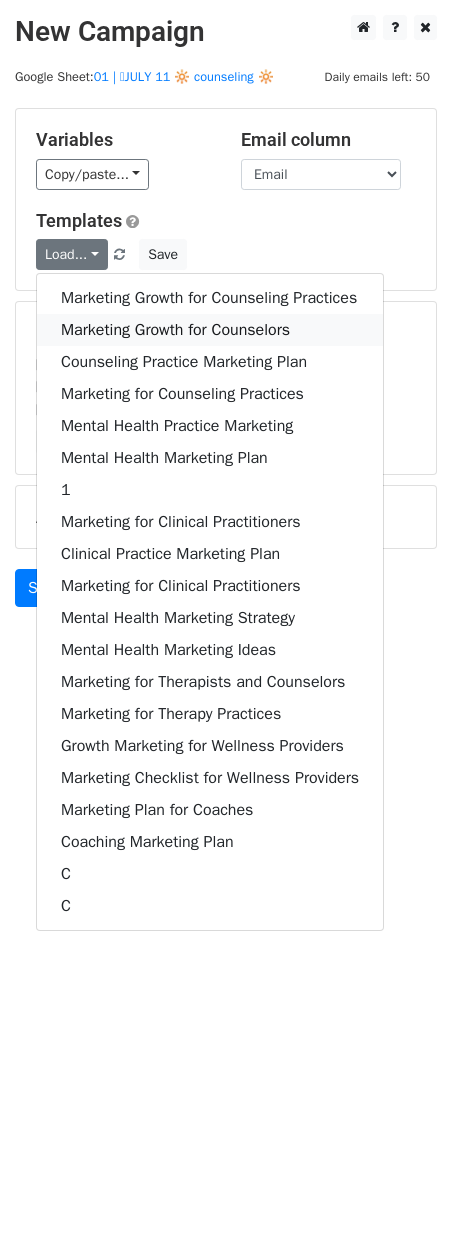 click on "Marketing Growth for Counselors" at bounding box center (210, 330) 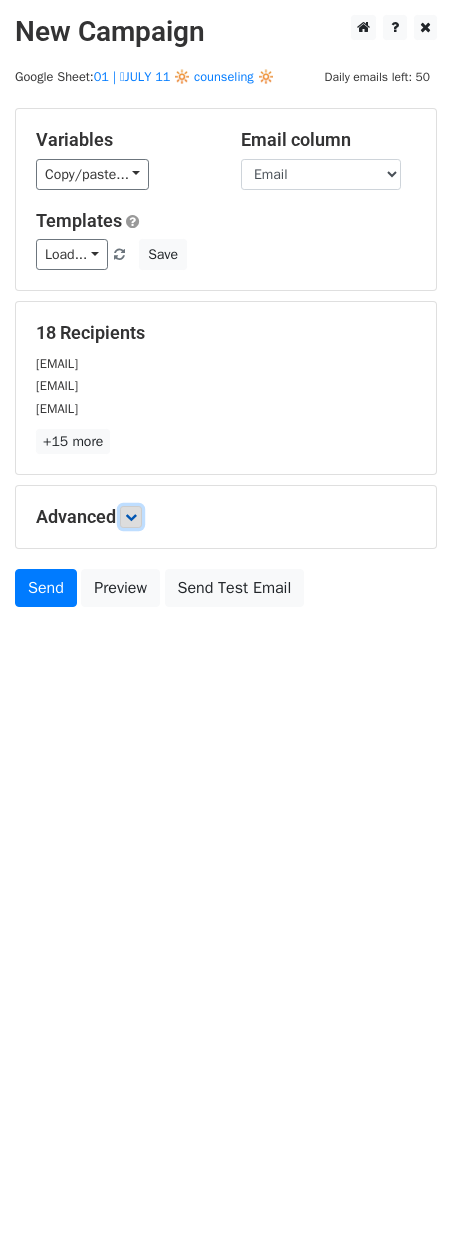 click at bounding box center (131, 517) 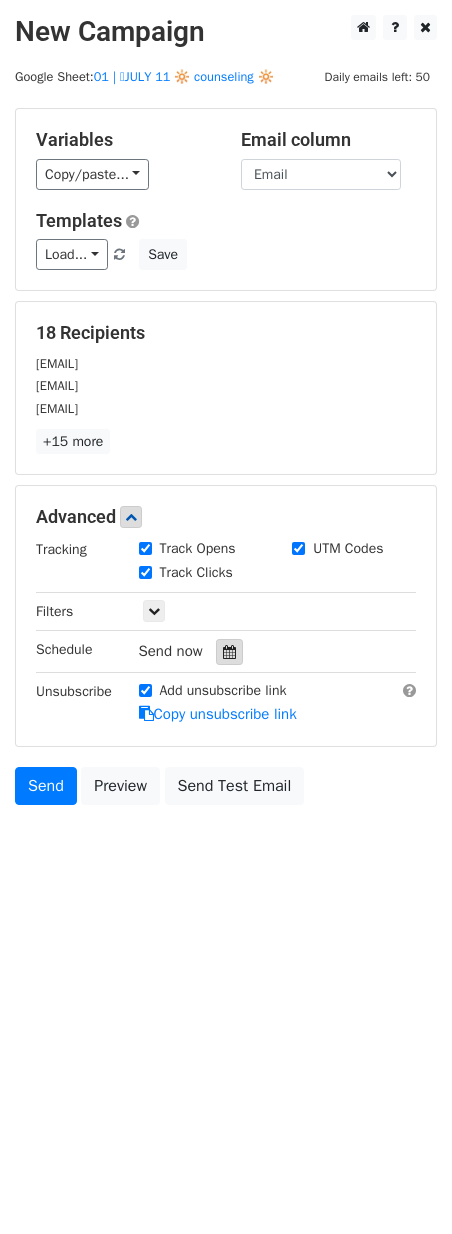 click at bounding box center (229, 652) 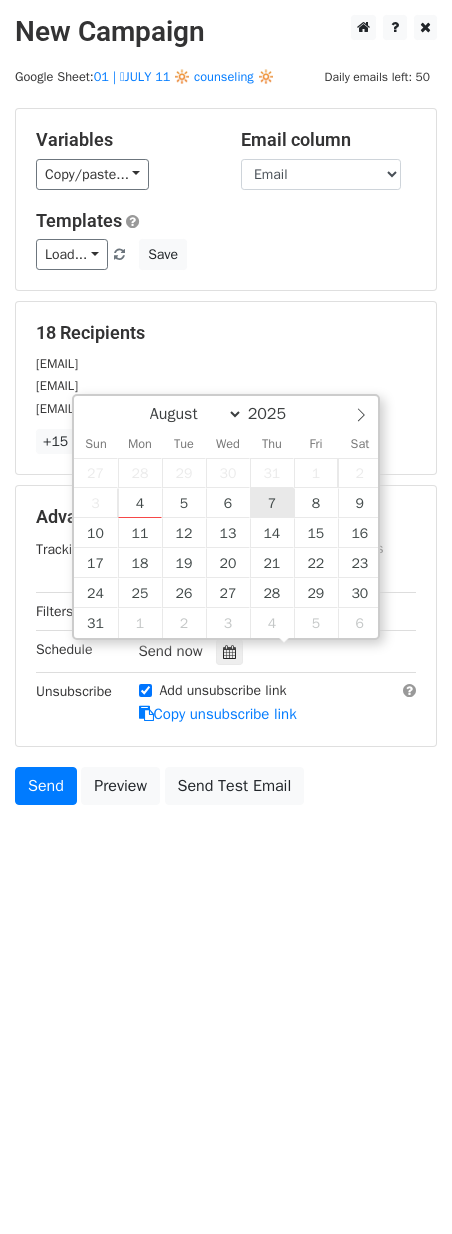 type on "[DATE] [TIME]" 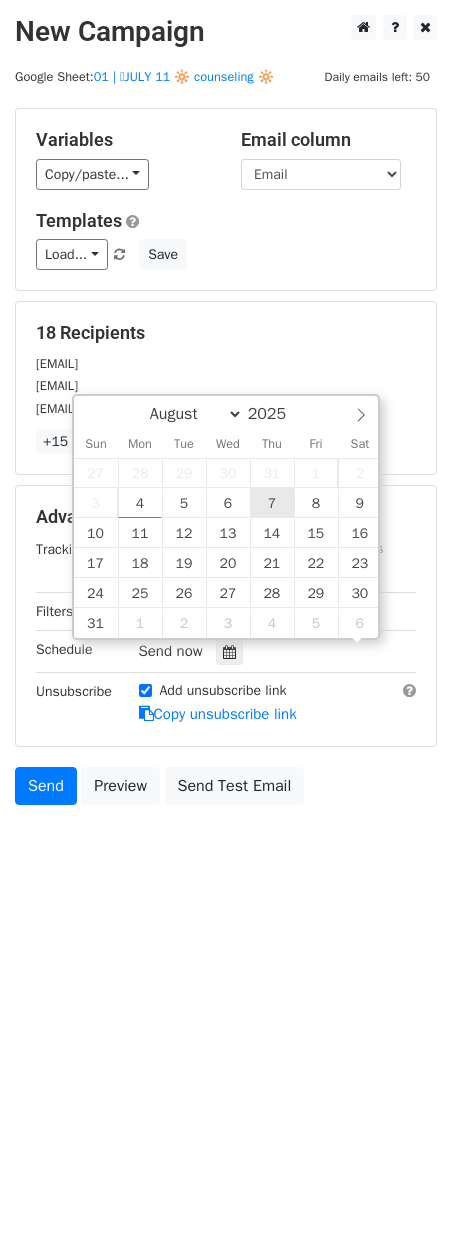 scroll, scrollTop: 1, scrollLeft: 0, axis: vertical 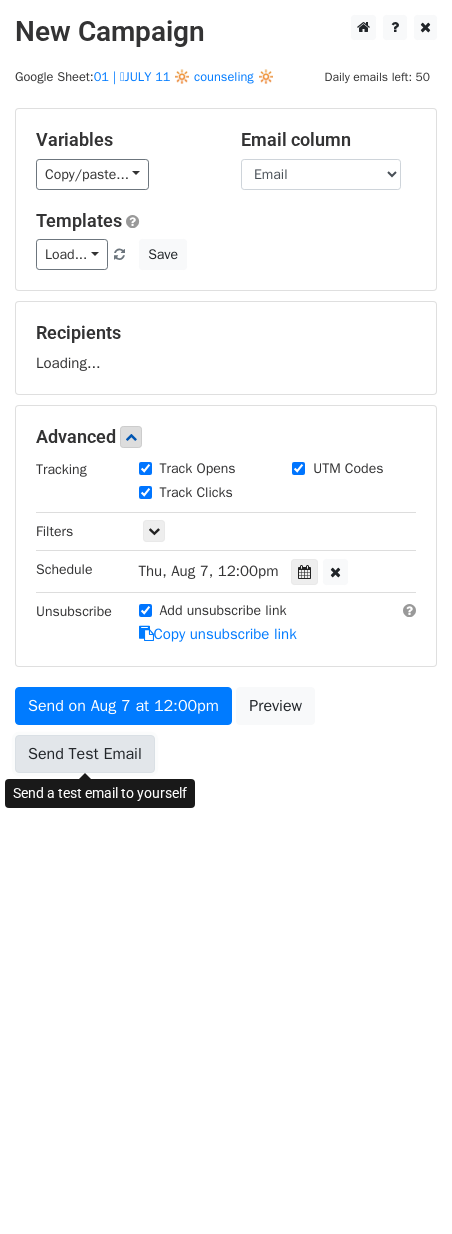 click on "Send Test Email" at bounding box center (85, 754) 